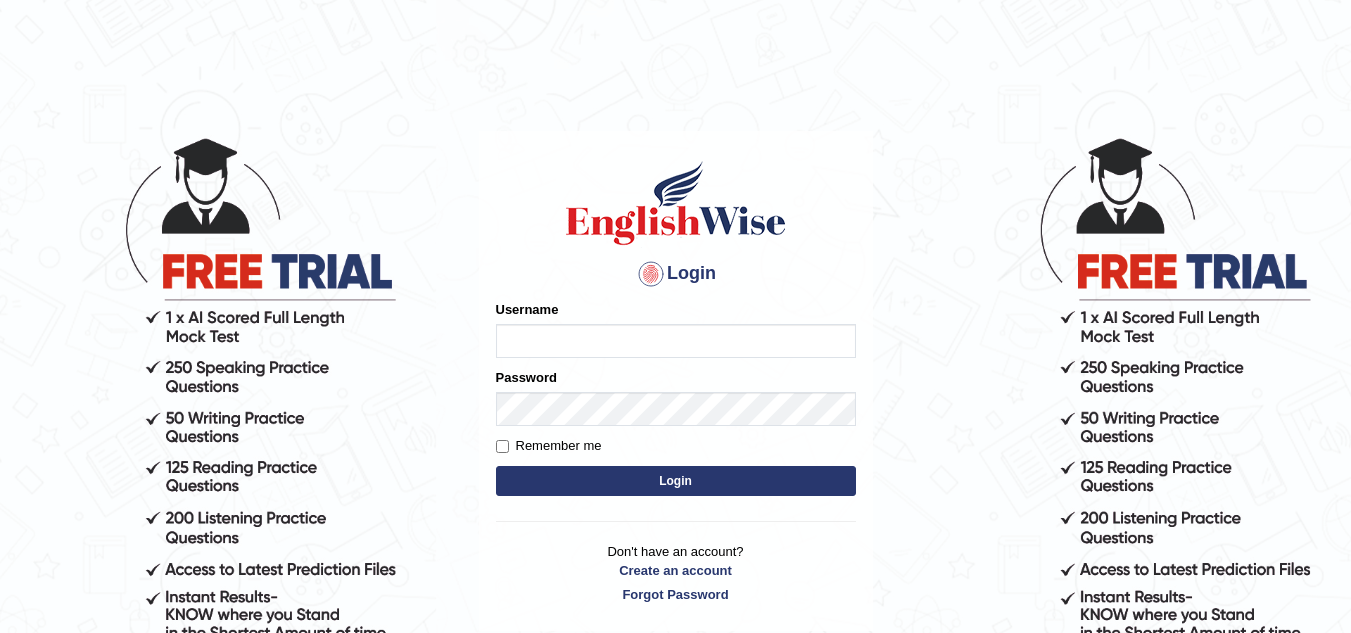 scroll, scrollTop: 0, scrollLeft: 0, axis: both 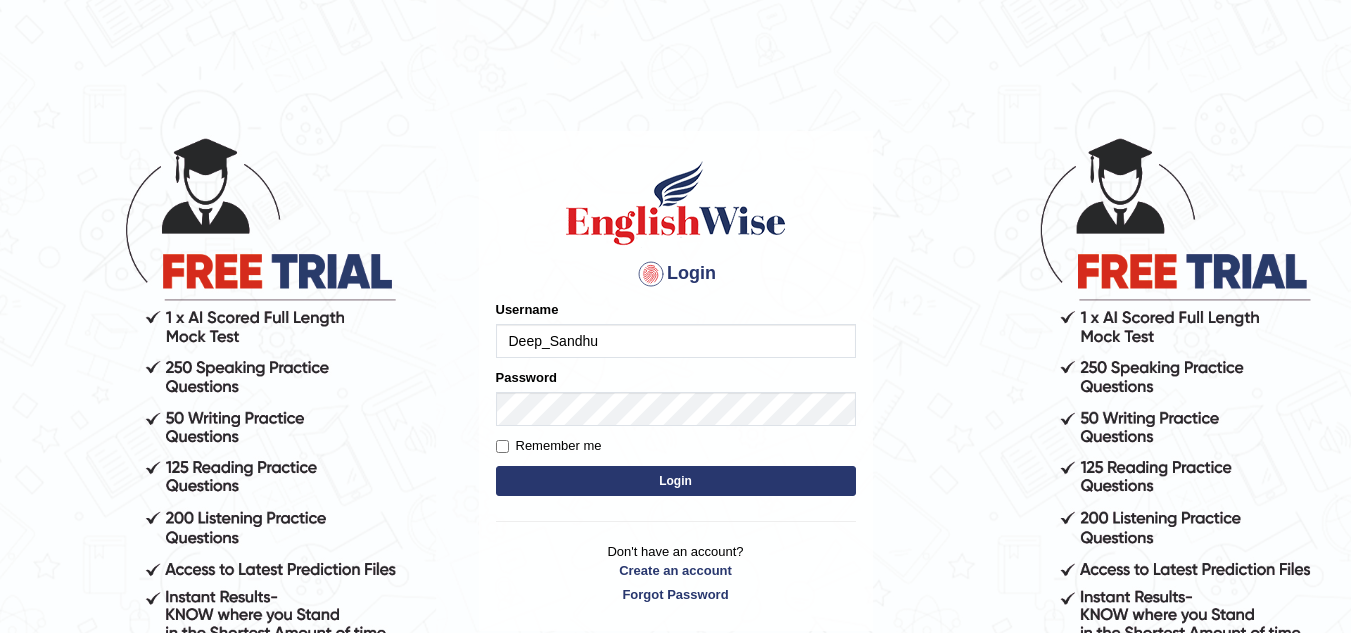 type on "Deep_Sandhu" 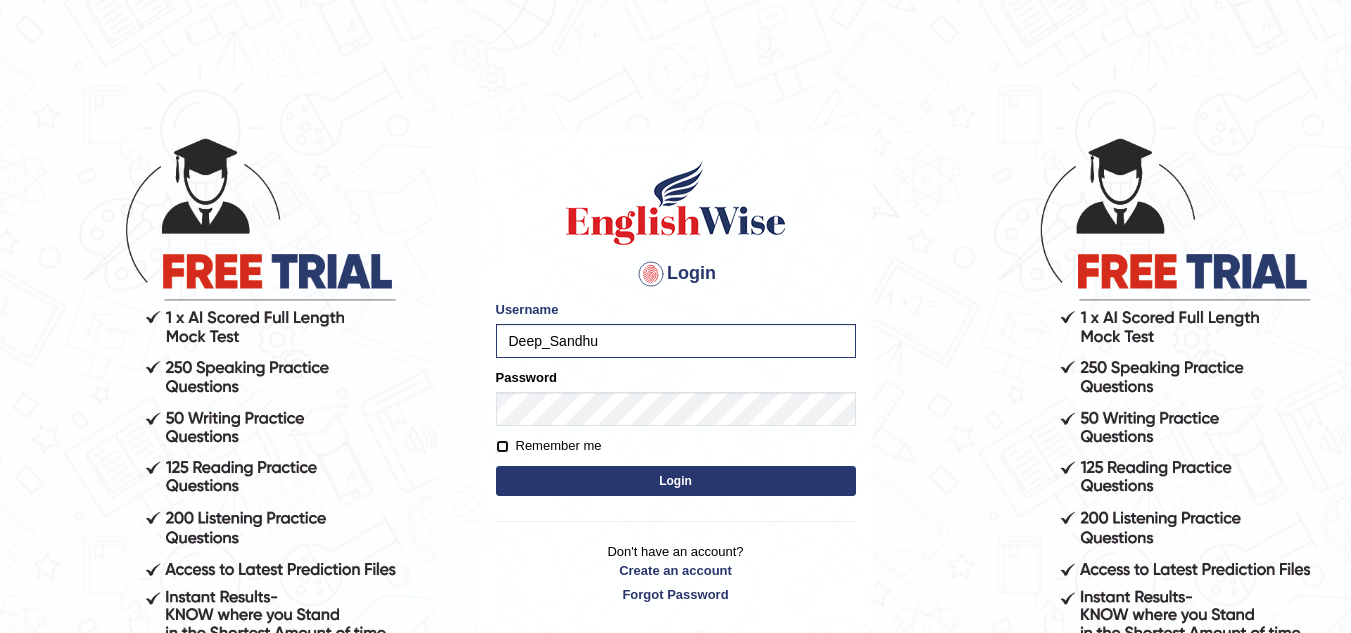 click on "Remember me" at bounding box center (502, 446) 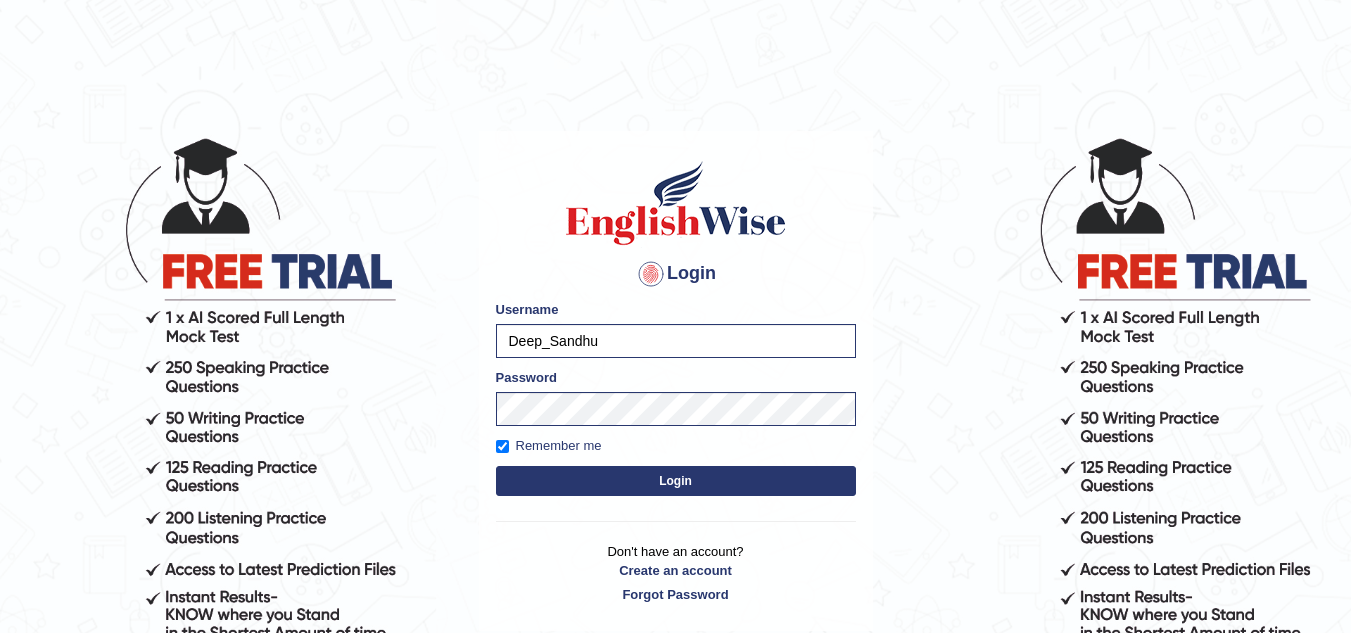 click on "Login" at bounding box center [676, 481] 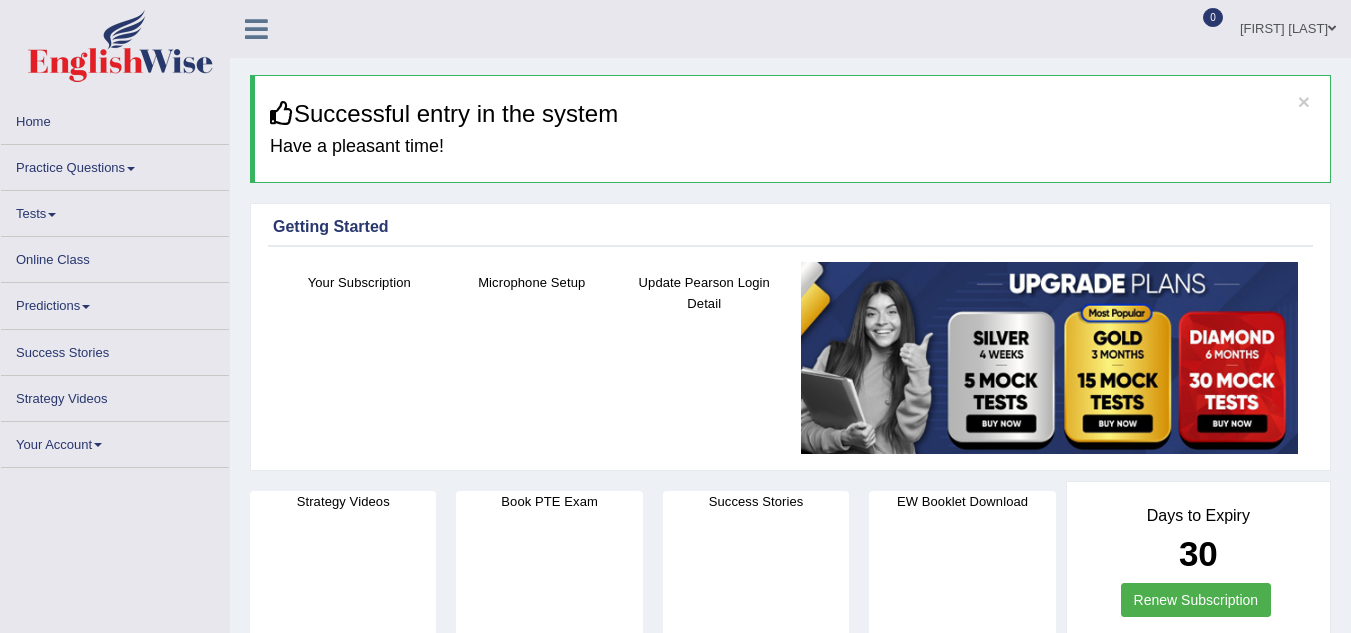 scroll, scrollTop: 0, scrollLeft: 0, axis: both 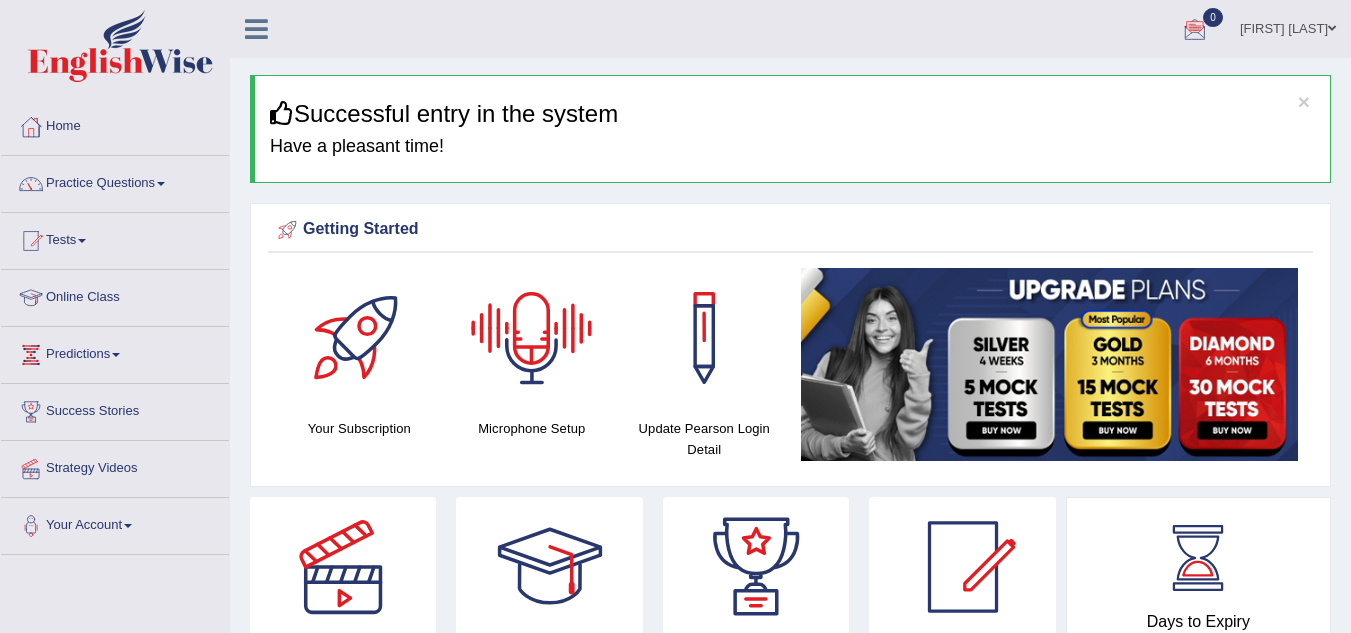 click at bounding box center (532, 338) 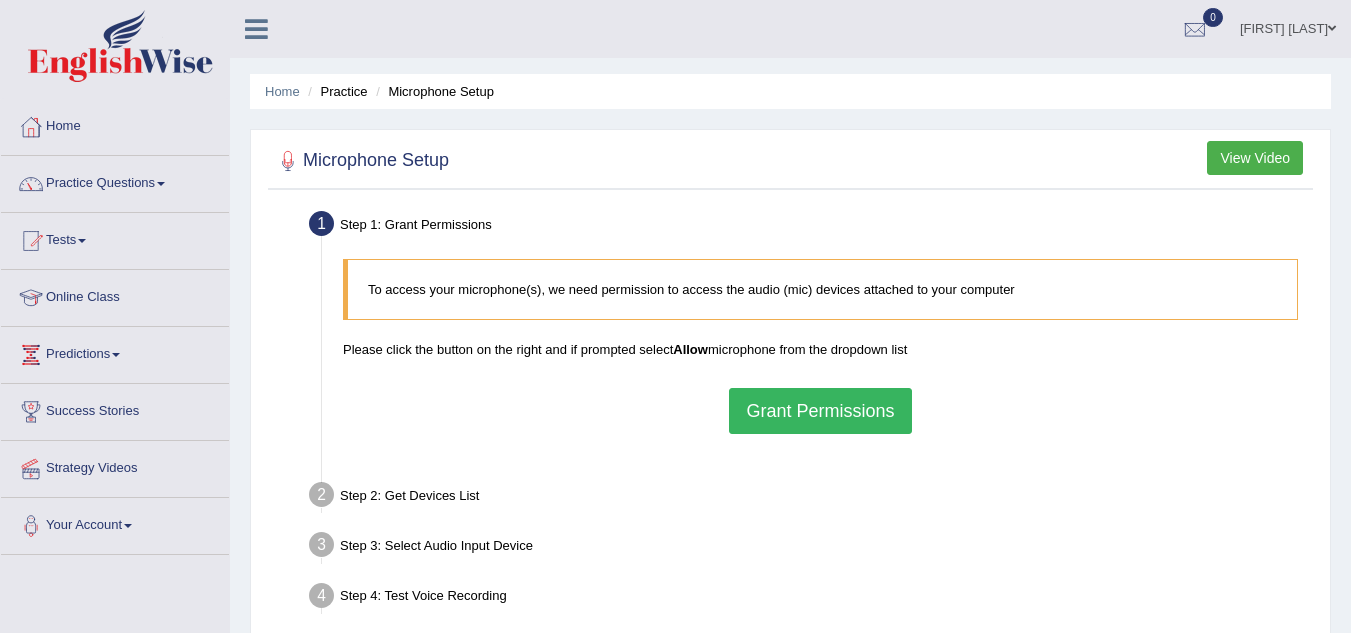 scroll, scrollTop: 0, scrollLeft: 0, axis: both 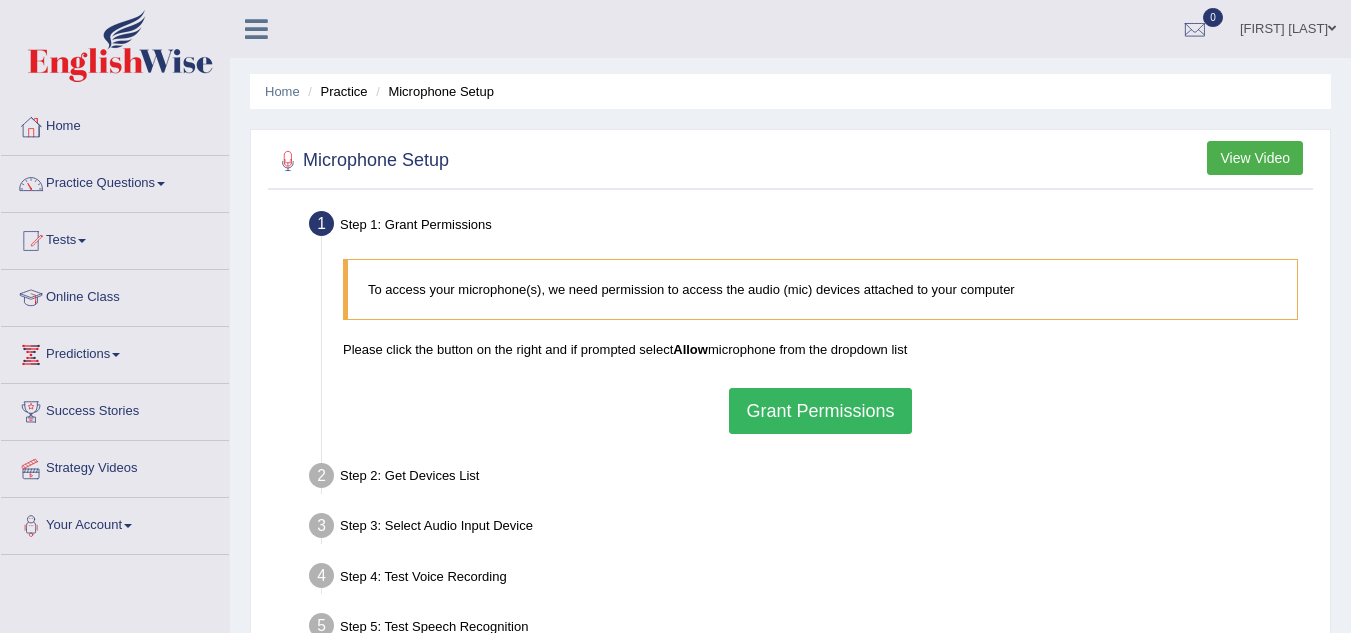 click on "Microphone Setup
View Video
Step 1: Grant Permissions   To access your microphone(s), we need permission to access the audio (mic) devices attached to your computer   Please click the button on the right and if prompted select  Allow  microphone from the dropdown list     Grant Permissions   Step 2: Get Devices List   In this step will be enumerate all available microphones on your computer   Please make sure your microphone is attached to your computer and click the button on the right     Get Device List   Step 3: Select Audio Input Device  –    Found devices:
* Please select the device (mic) name you want to use on the website     Go to Next step   Step 4: Test Voice Recording   Input voice level   Adjust sensitivity level to have your voice appear predominantly in the green zone     Adjust Microphone Senstivity     Low   High   Record your voice Please click  start recording stop recording  button.      Start Recording" at bounding box center [790, 433] 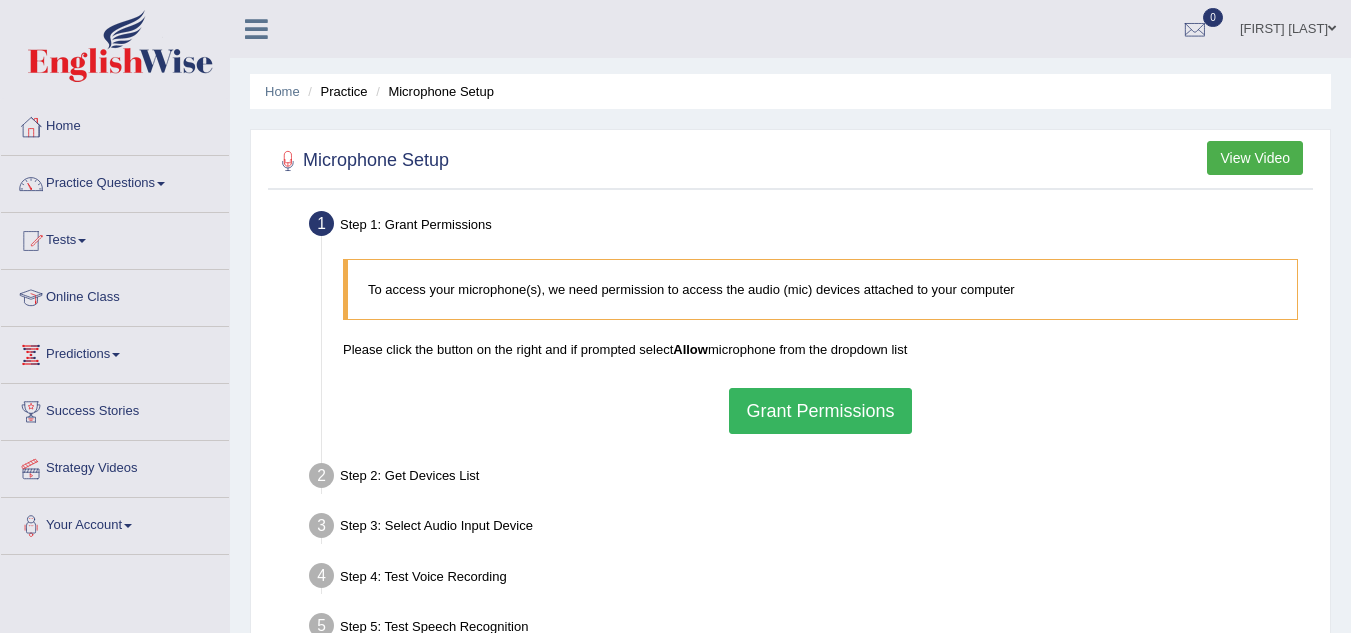 click on "Grant Permissions" at bounding box center [820, 411] 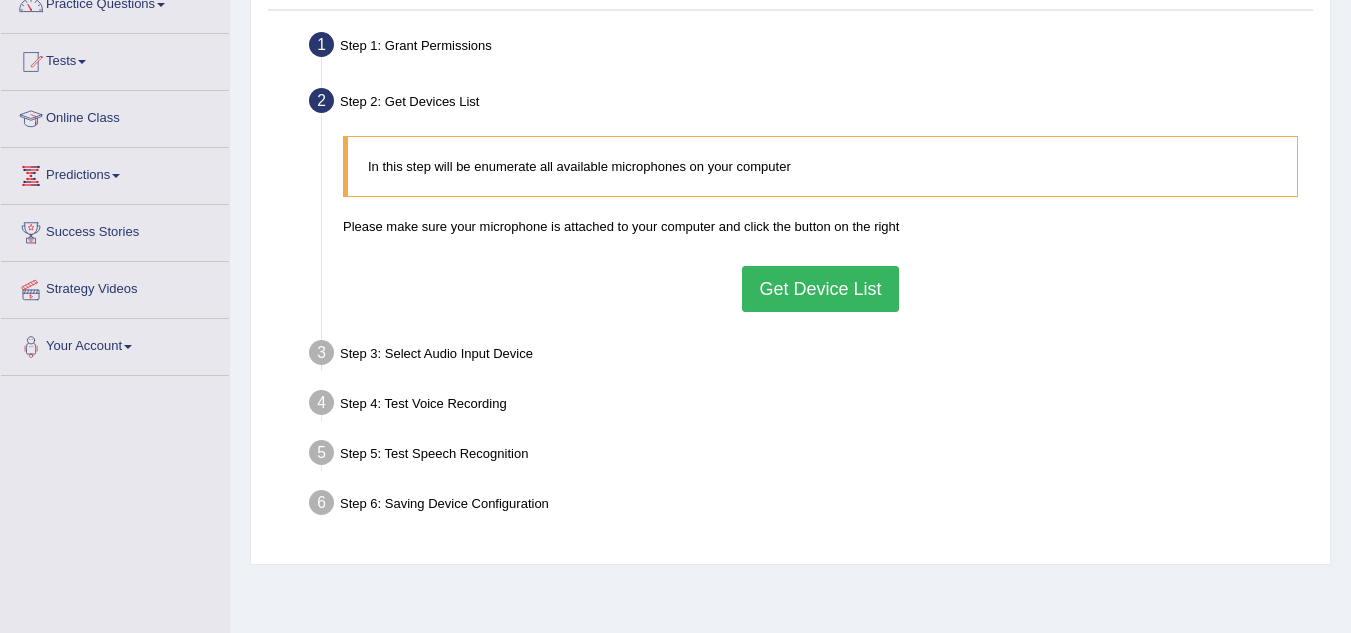 scroll, scrollTop: 183, scrollLeft: 0, axis: vertical 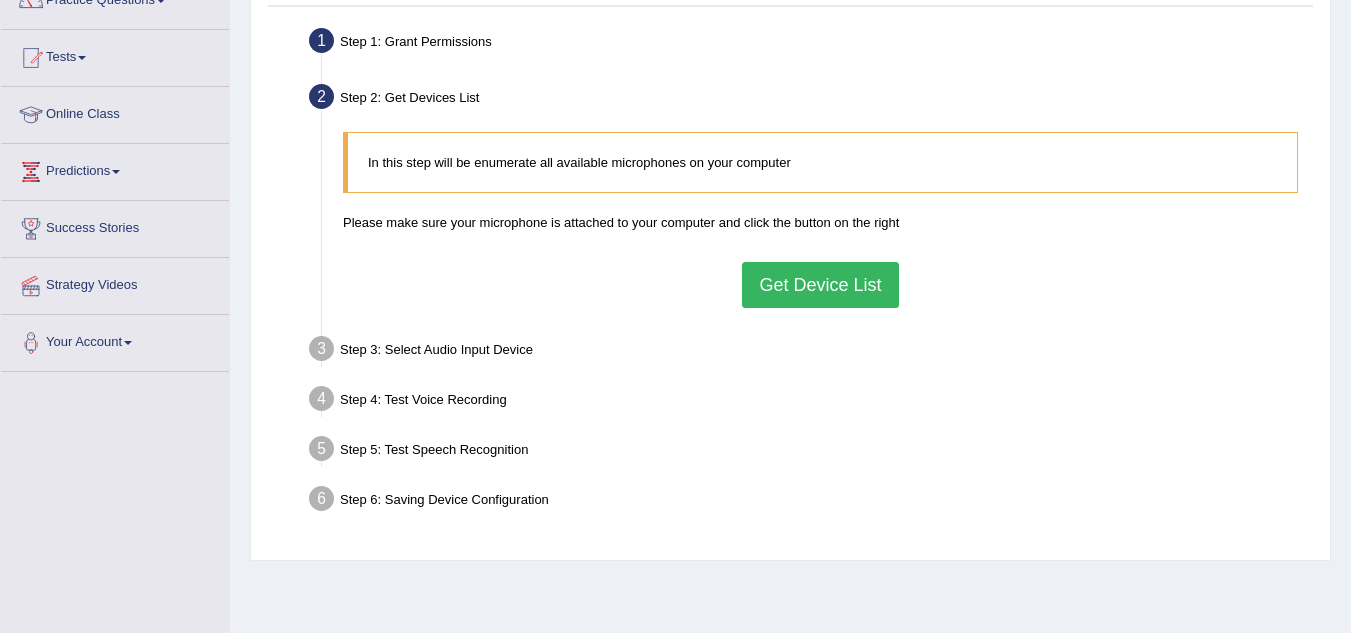 click on "Get Device List" at bounding box center (820, 285) 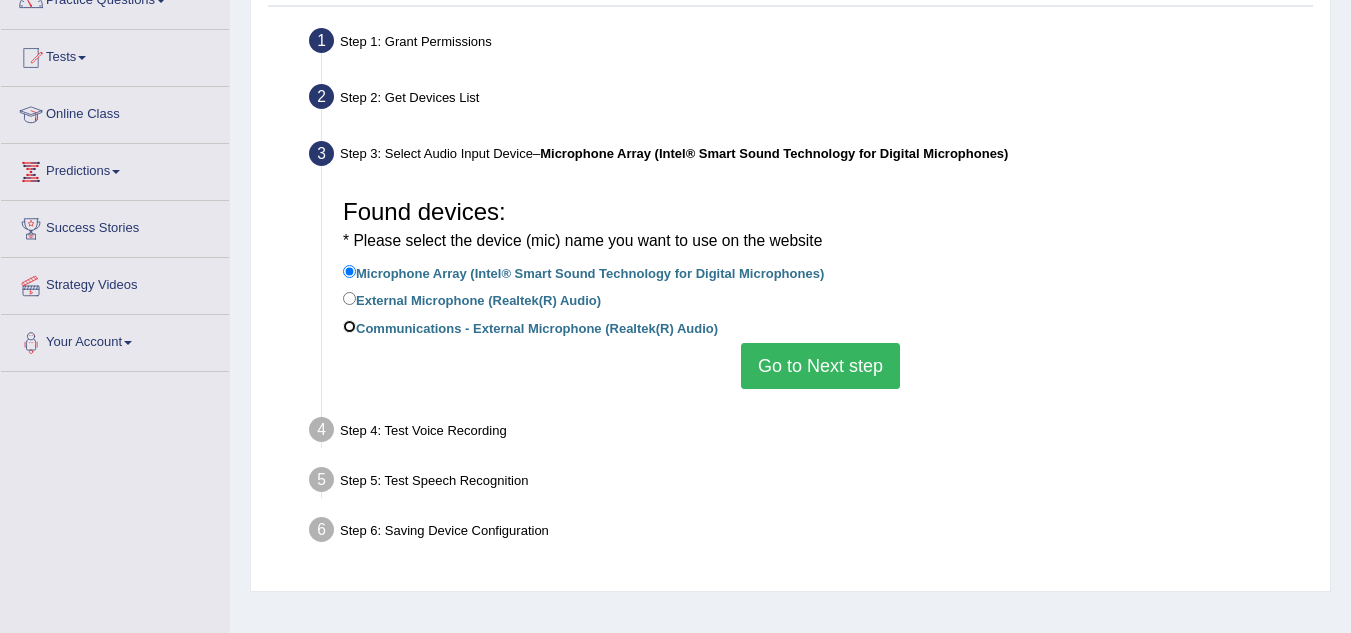 click on "Communications - External Microphone (Realtek(R) Audio)" at bounding box center [349, 326] 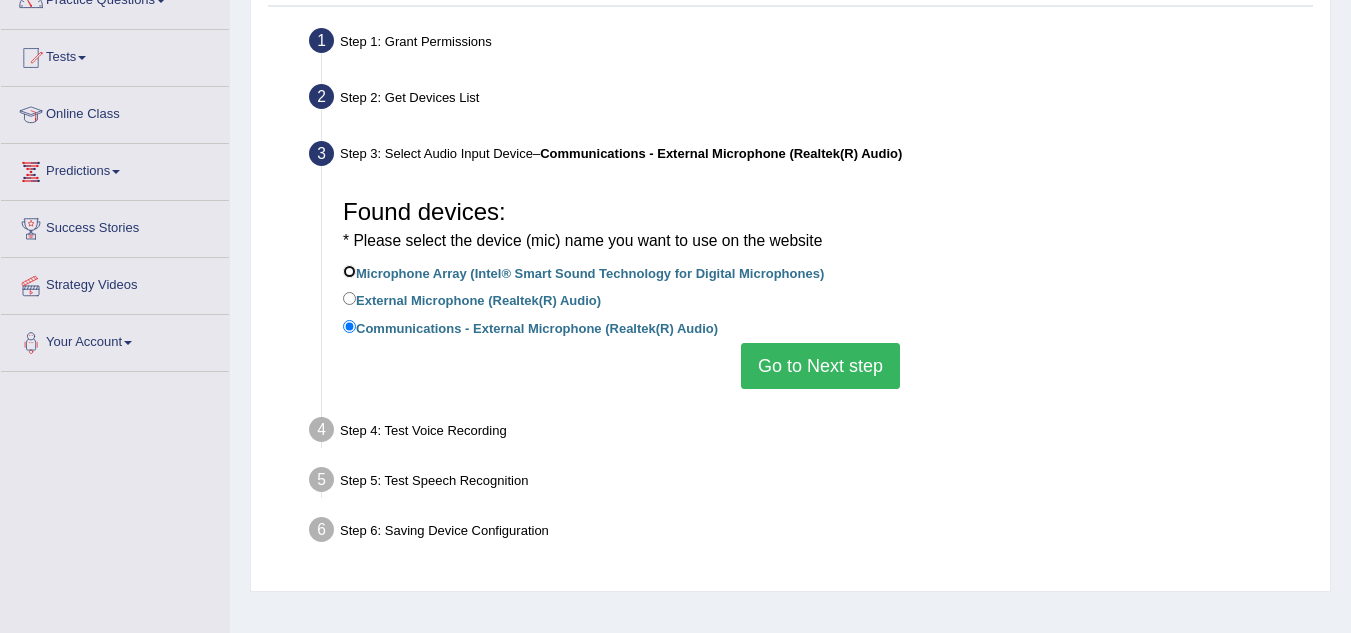 click on "Microphone Array (Intel® Smart Sound Technology for Digital Microphones)" at bounding box center [349, 271] 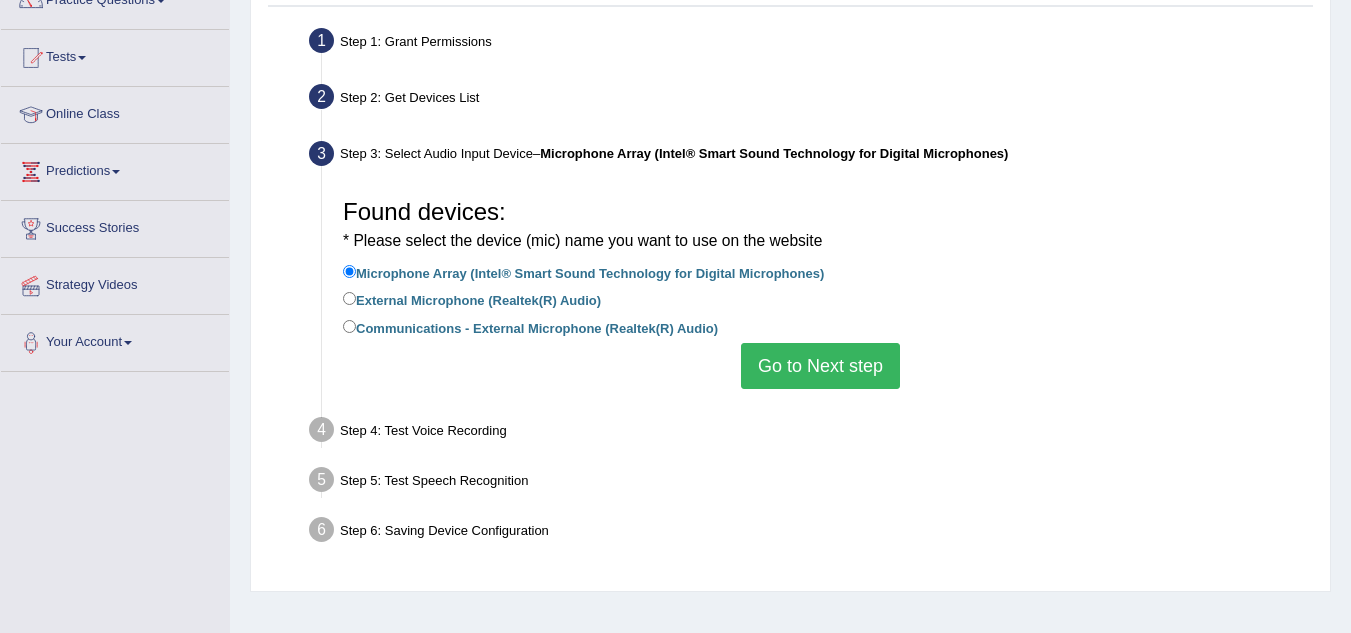 click on "Go to Next step" at bounding box center (820, 366) 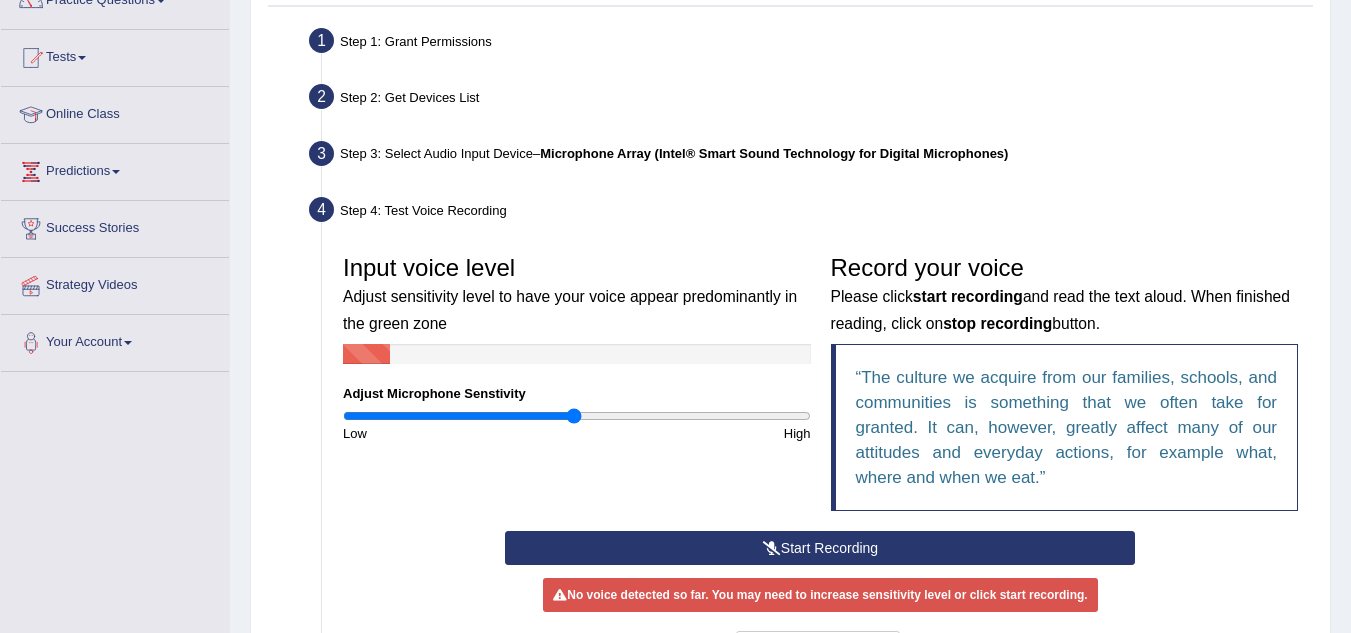click at bounding box center [772, 548] 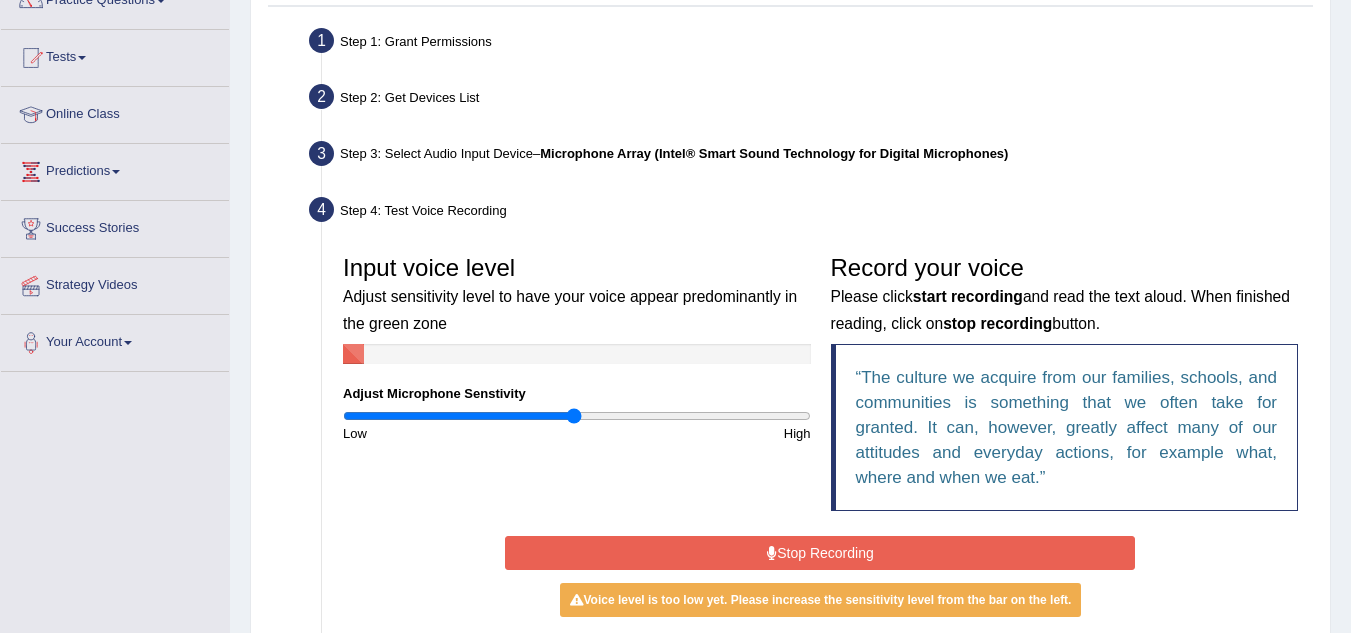 click on "Stop Recording" at bounding box center (820, 553) 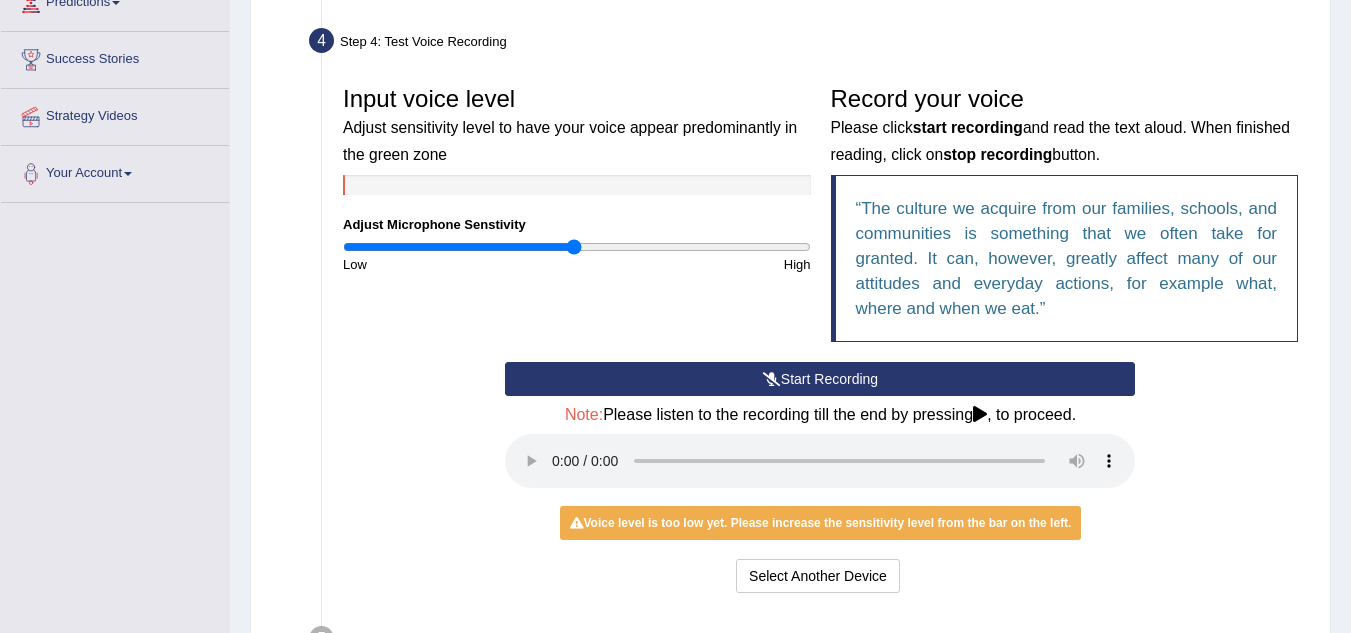 scroll, scrollTop: 363, scrollLeft: 0, axis: vertical 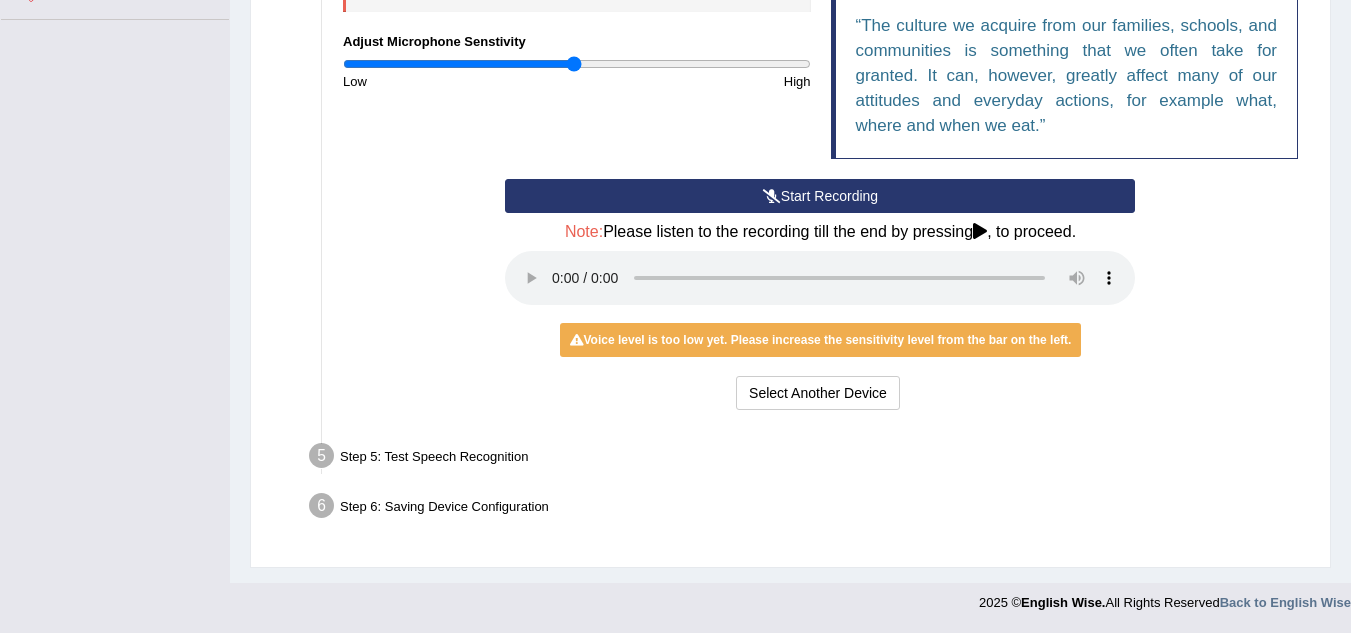 click on "Step 5: Test Speech Recognition" at bounding box center (810, 459) 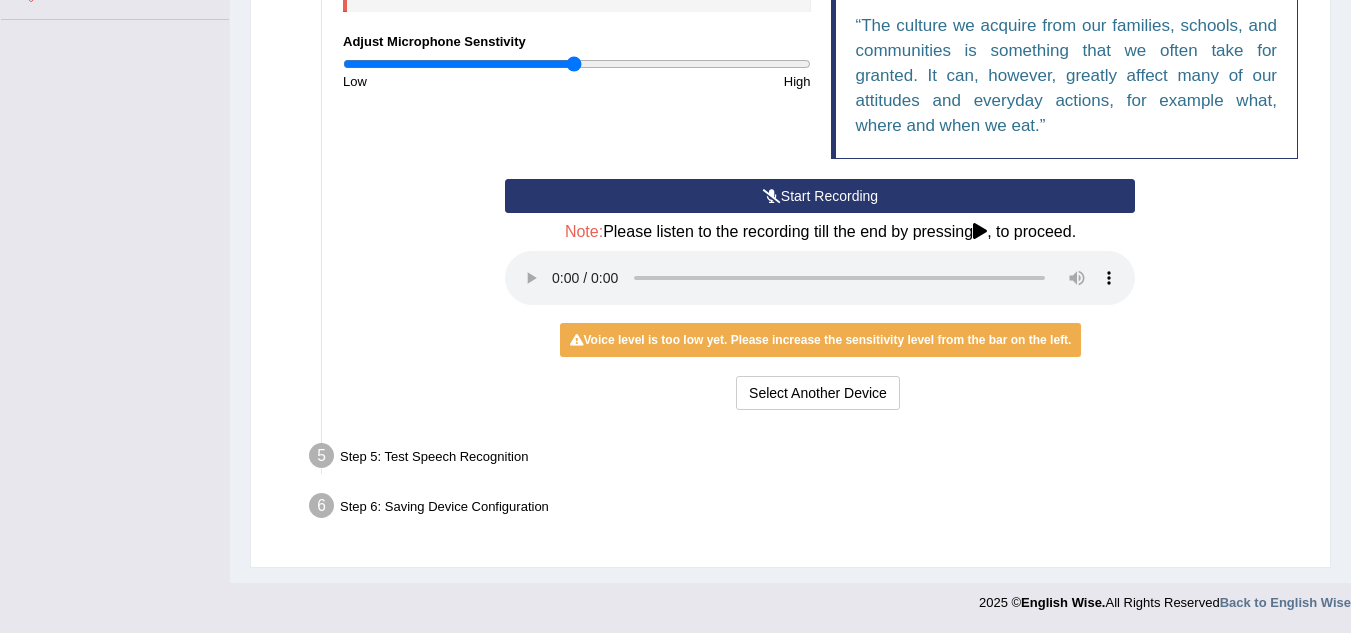 click at bounding box center (772, 196) 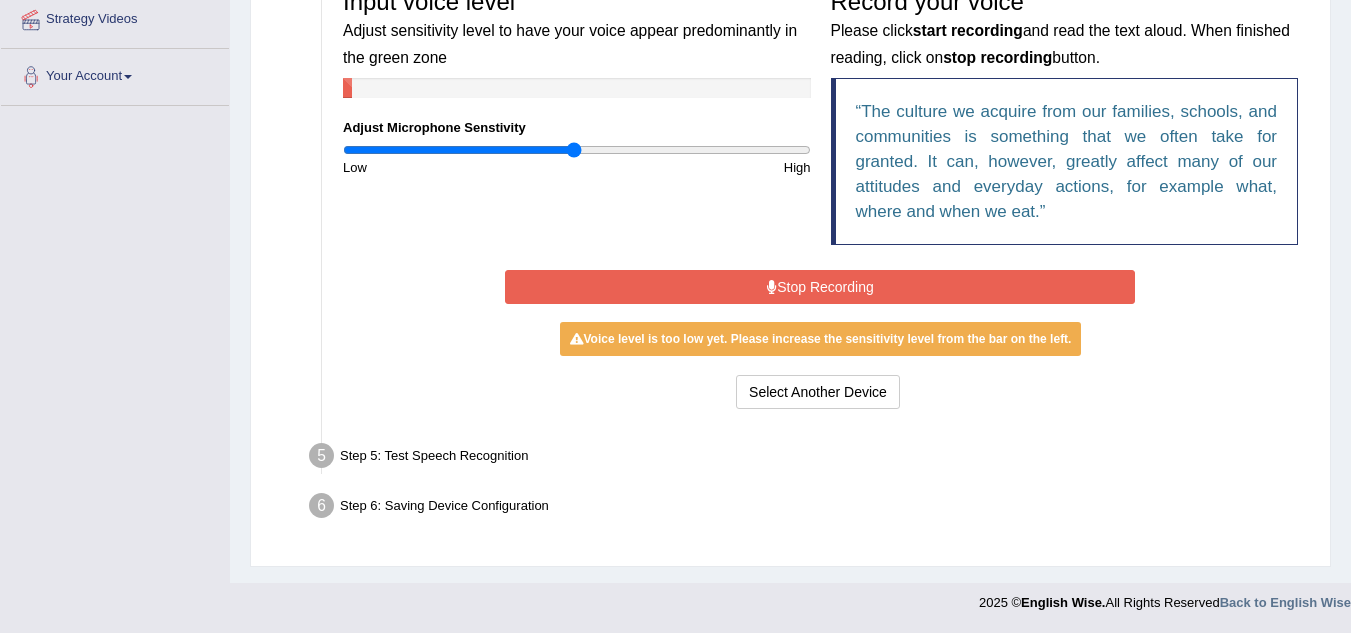 scroll, scrollTop: 444, scrollLeft: 0, axis: vertical 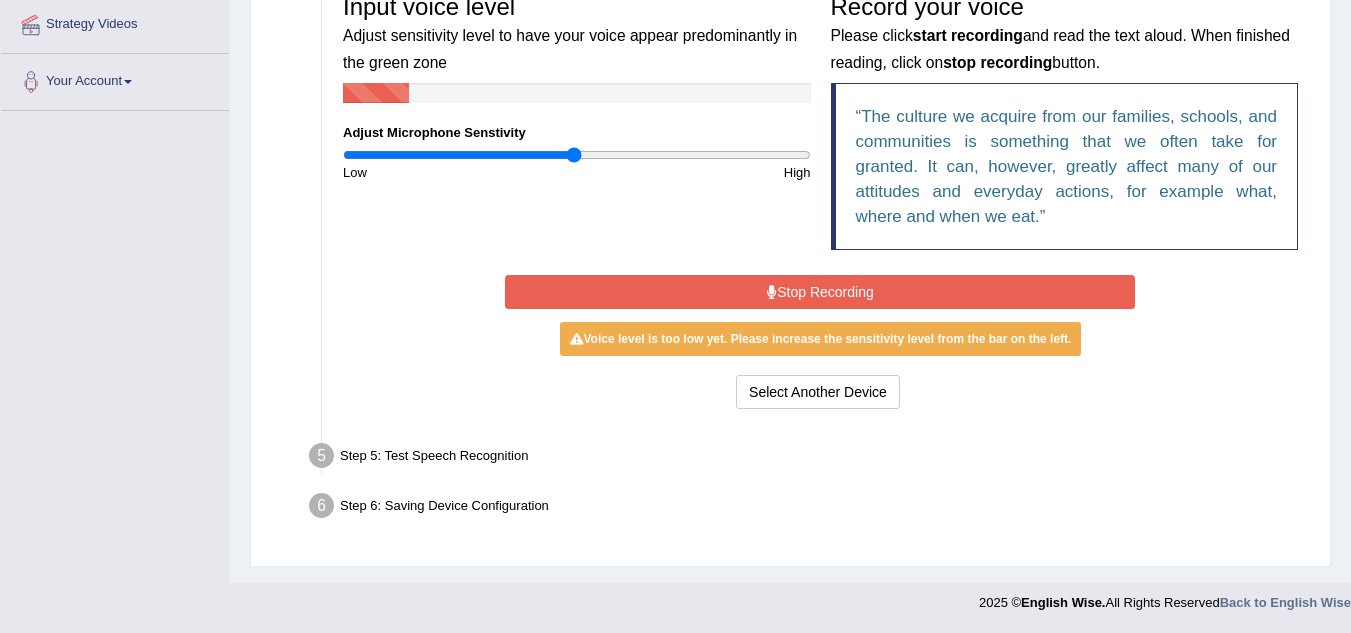 click on "Stop Recording" at bounding box center (820, 292) 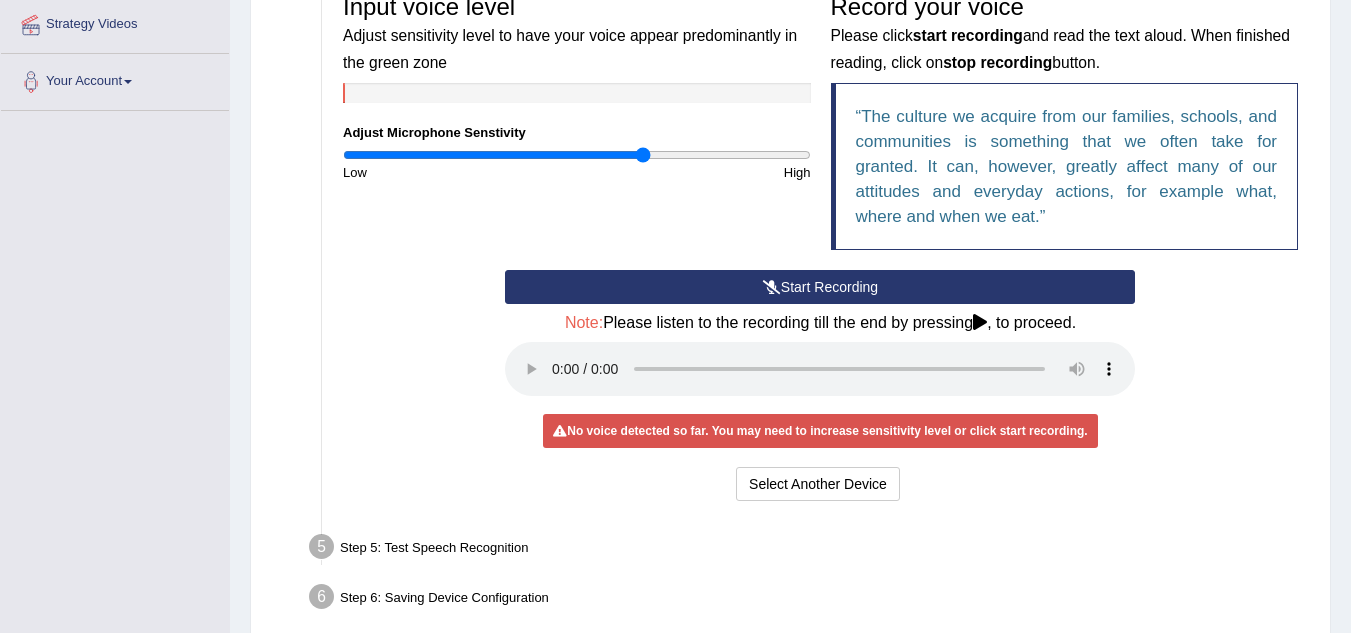 drag, startPoint x: 573, startPoint y: 154, endPoint x: 644, endPoint y: 135, distance: 73.4983 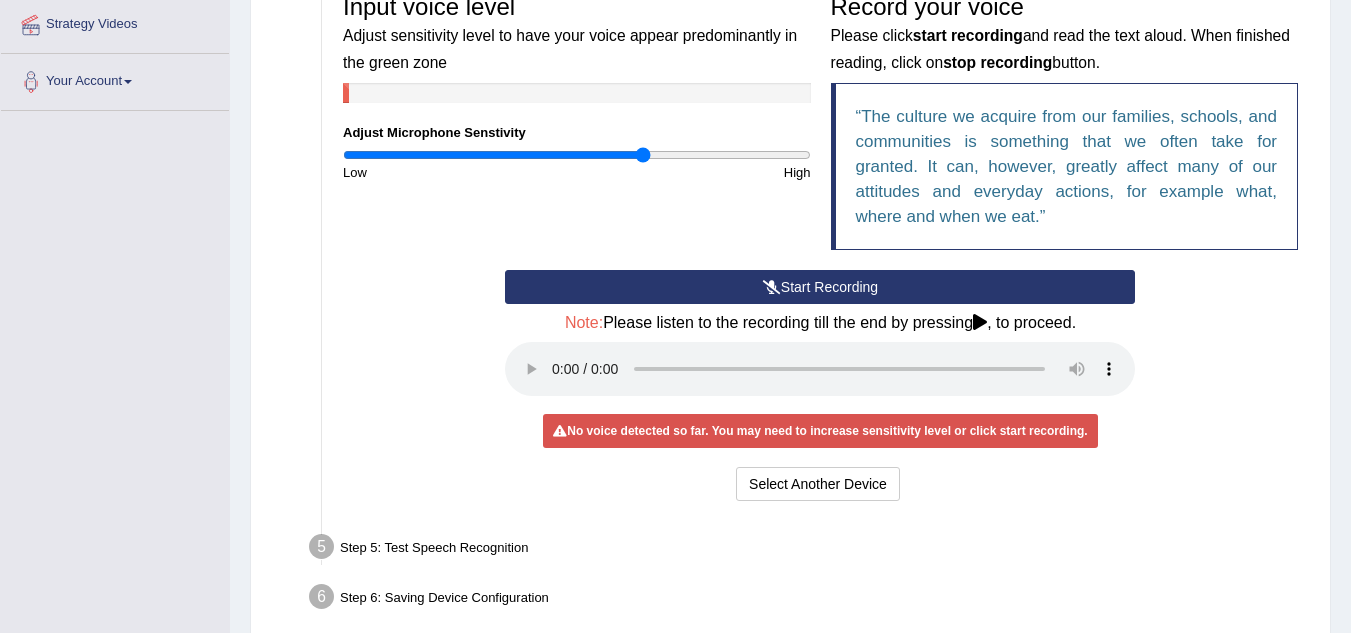 click on "Start Recording" at bounding box center (820, 287) 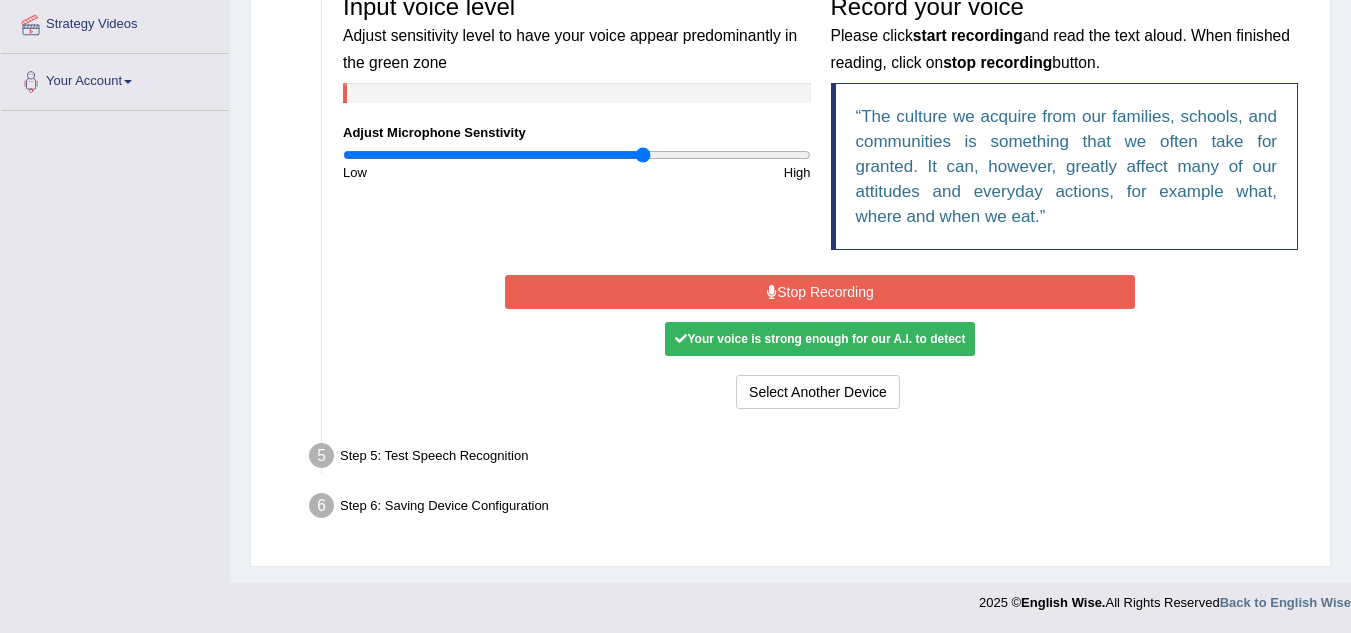 click on "Stop Recording" at bounding box center (820, 292) 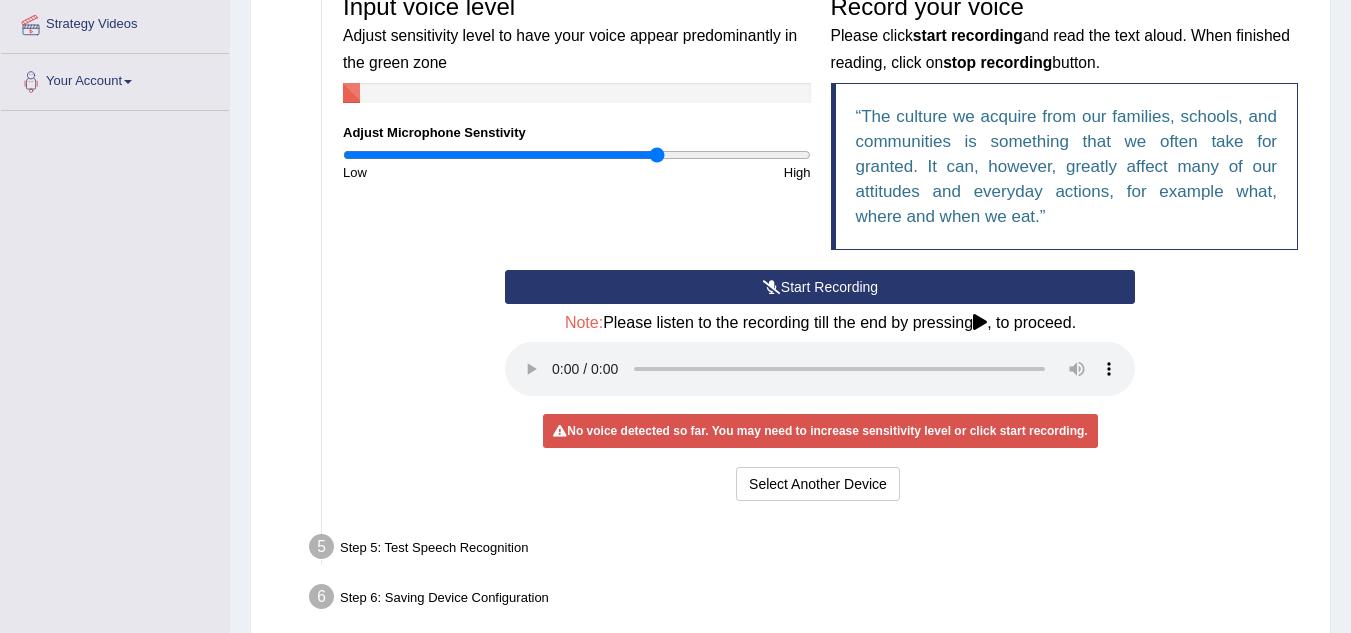 drag, startPoint x: 642, startPoint y: 151, endPoint x: 655, endPoint y: 155, distance: 13.601471 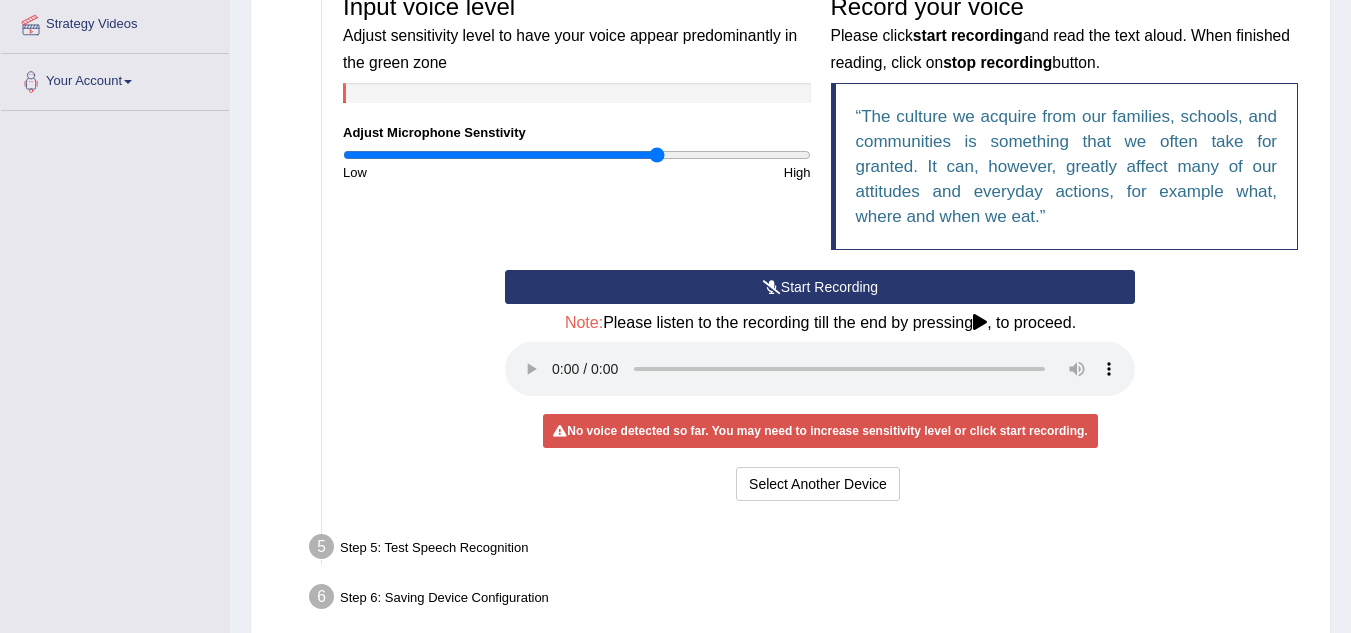 click at bounding box center [772, 287] 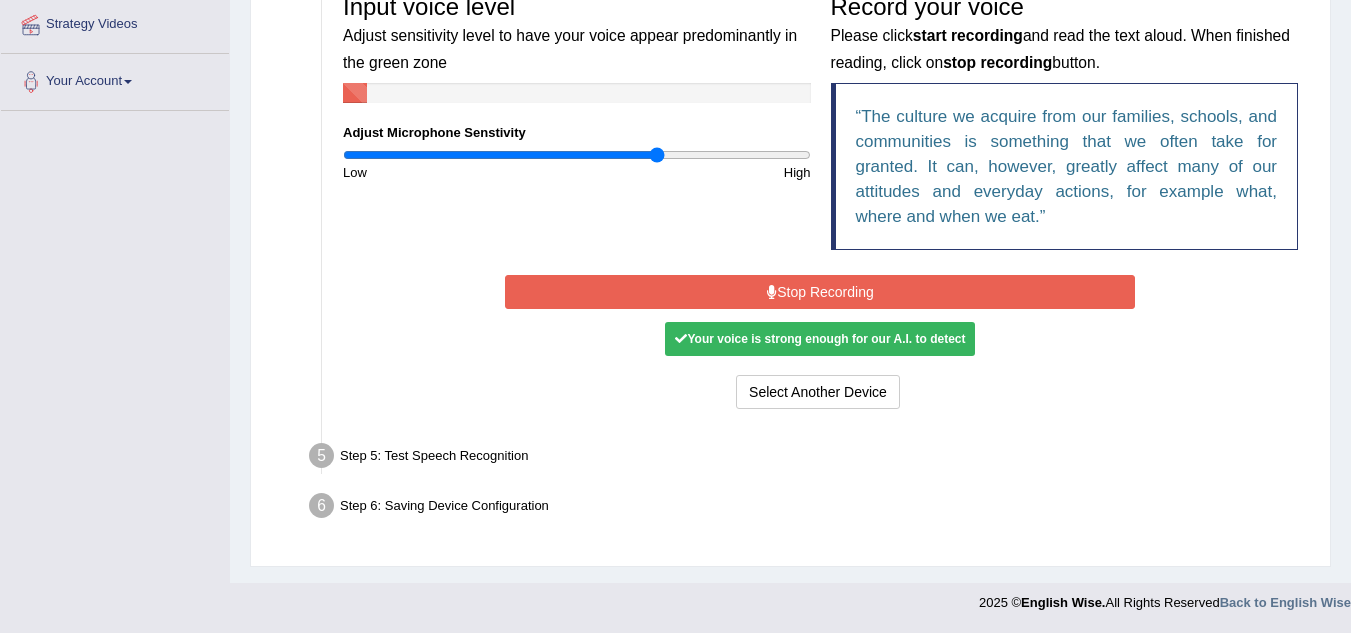 click at bounding box center [772, 292] 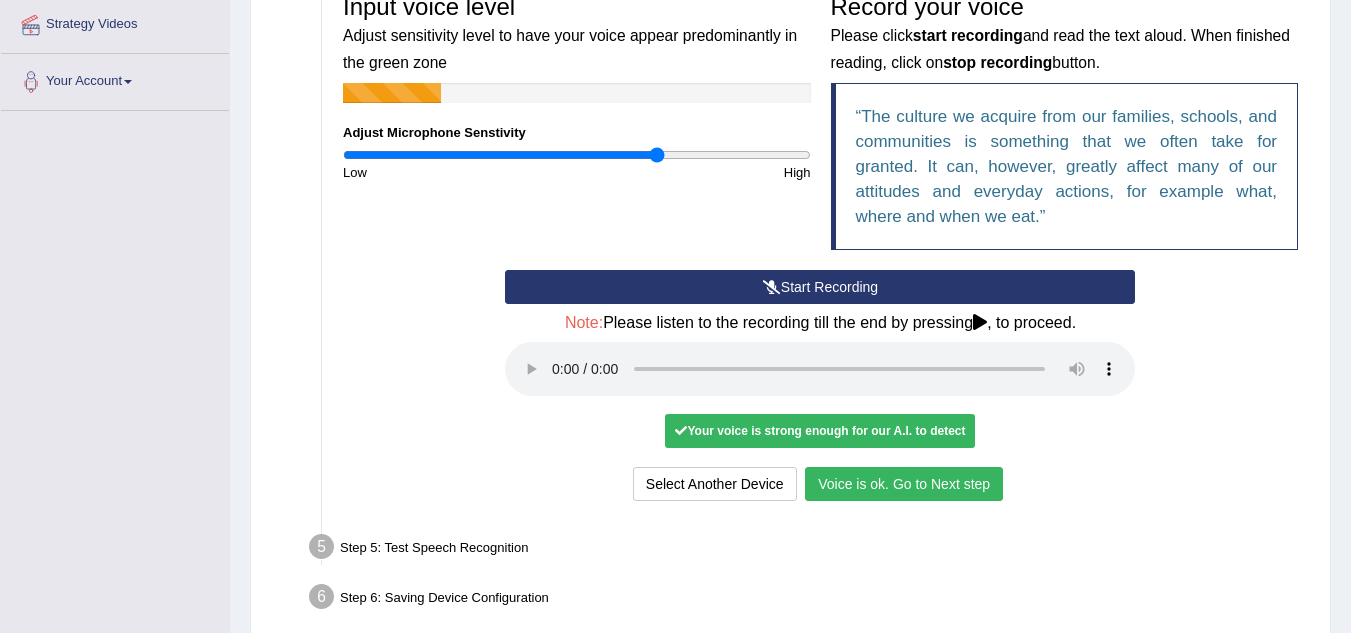 click on "Voice is ok. Go to Next step" at bounding box center [904, 484] 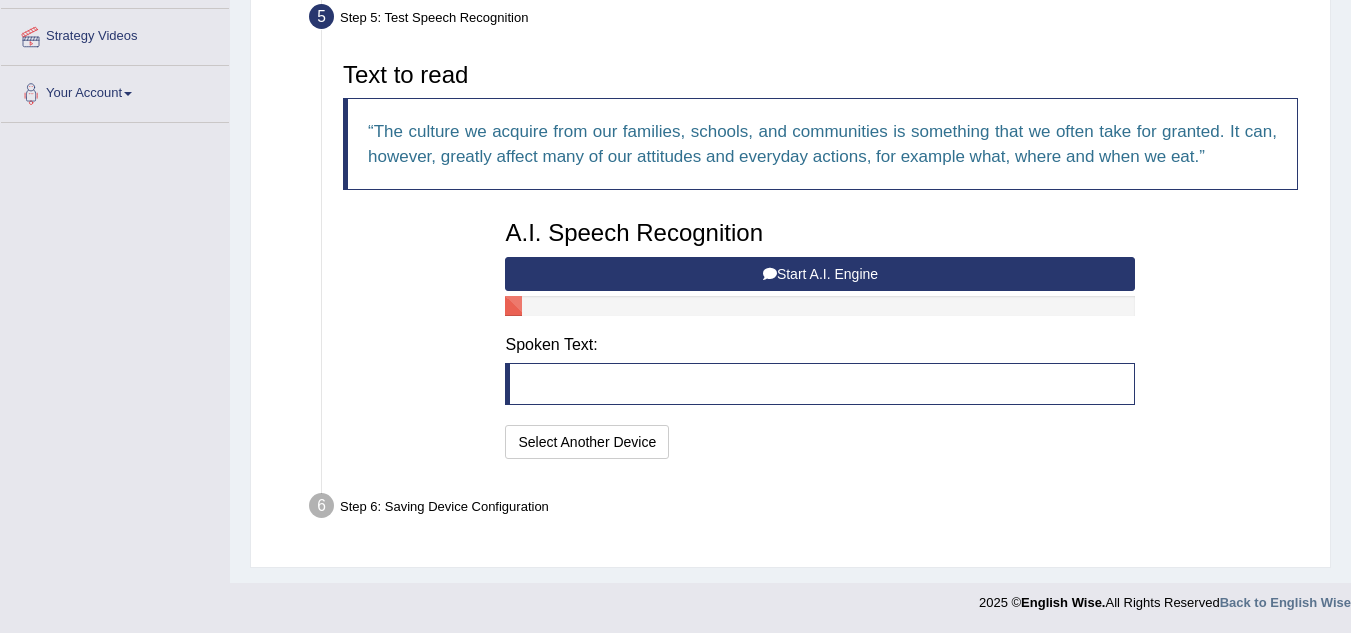 scroll, scrollTop: 432, scrollLeft: 0, axis: vertical 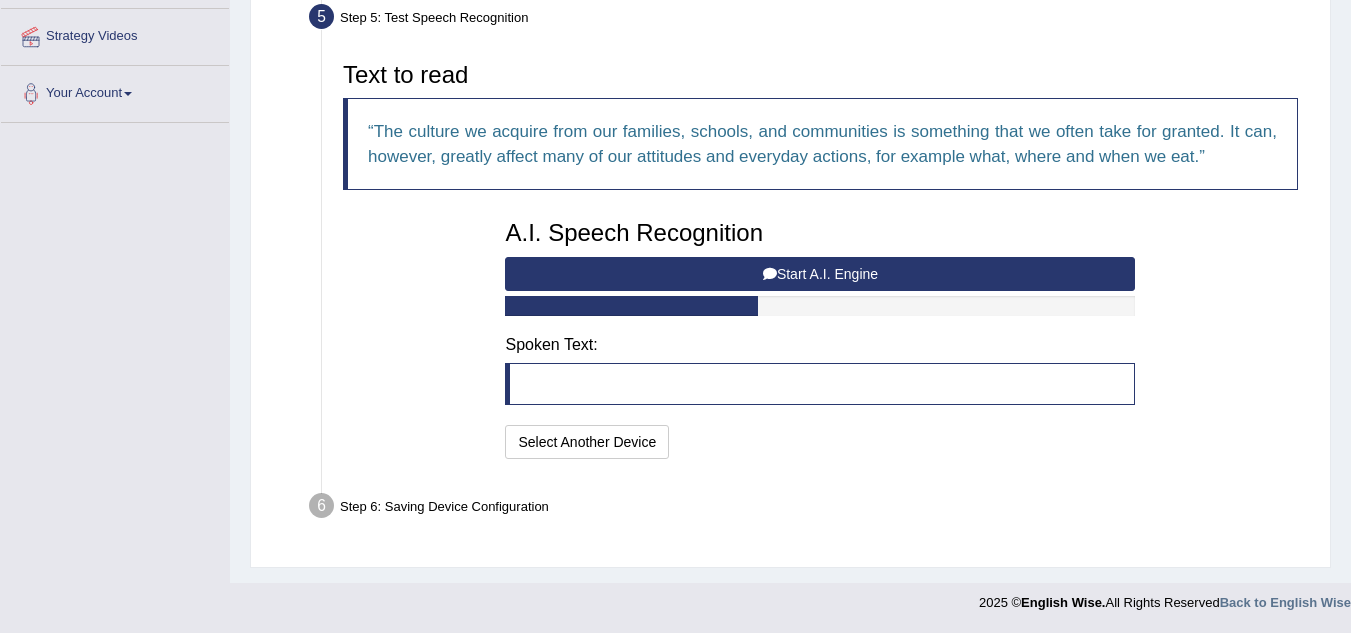 click on "Start A.I. Engine" at bounding box center (820, 274) 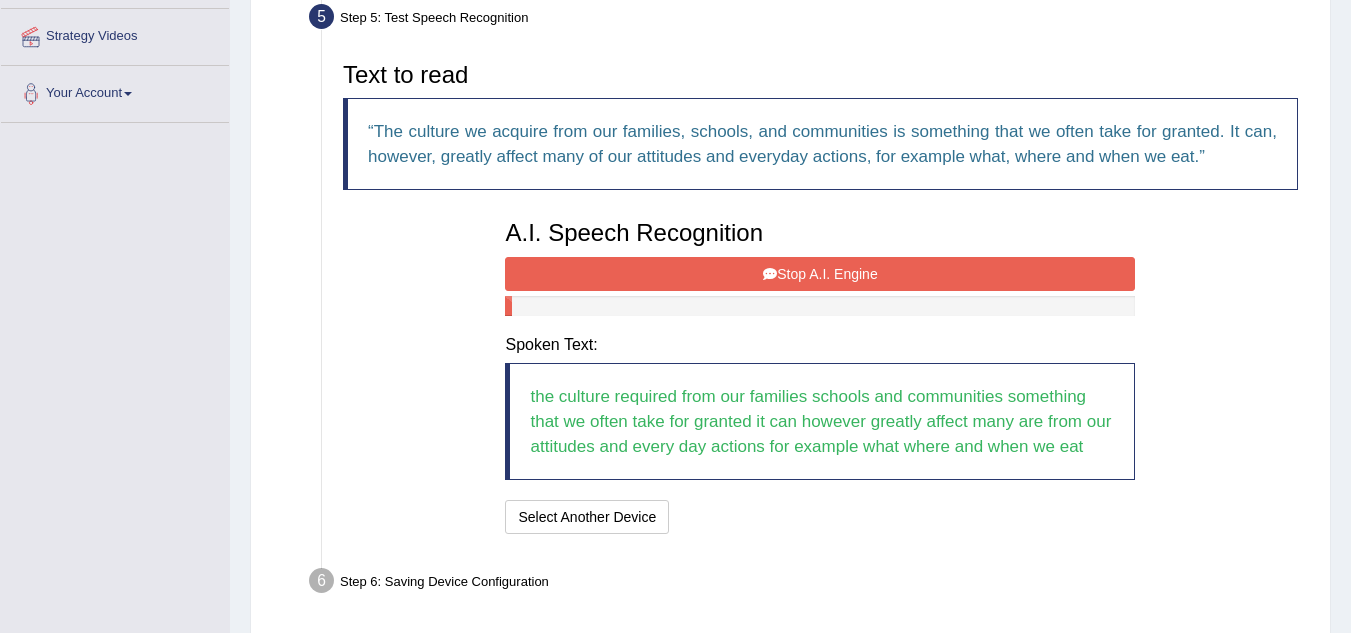 click on "Stop A.I. Engine" at bounding box center [820, 274] 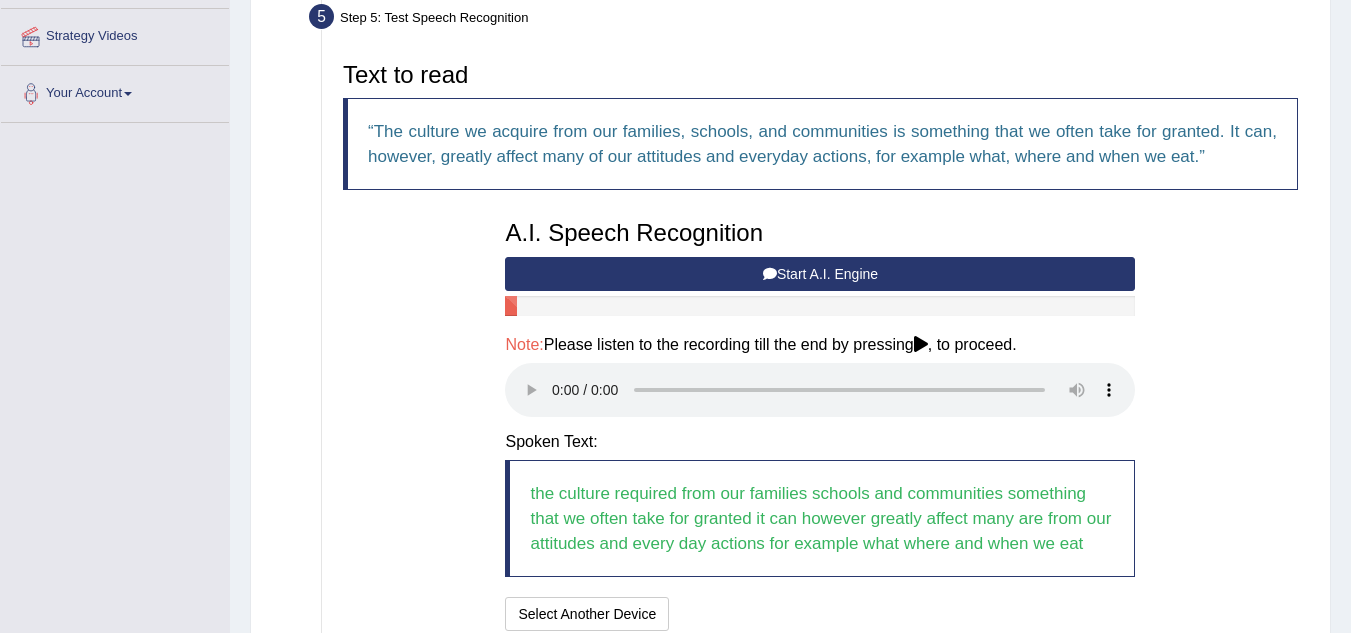 scroll, scrollTop: 604, scrollLeft: 0, axis: vertical 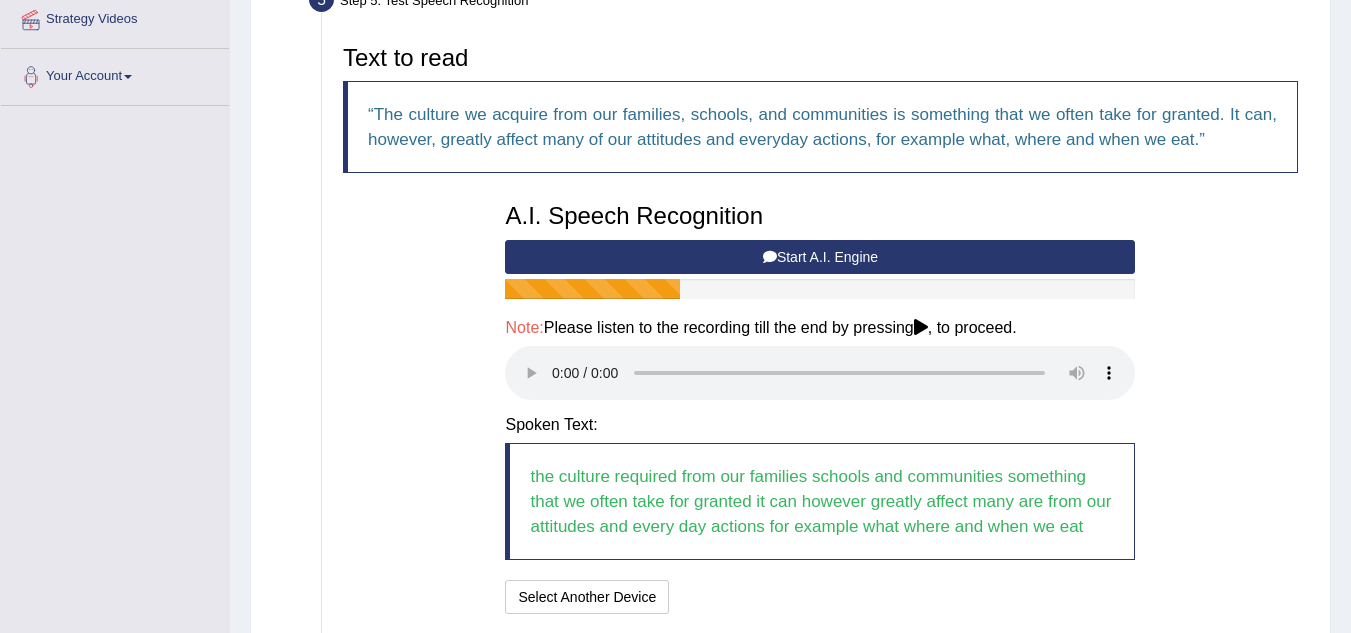click on "Start A.I. Engine" at bounding box center (820, 257) 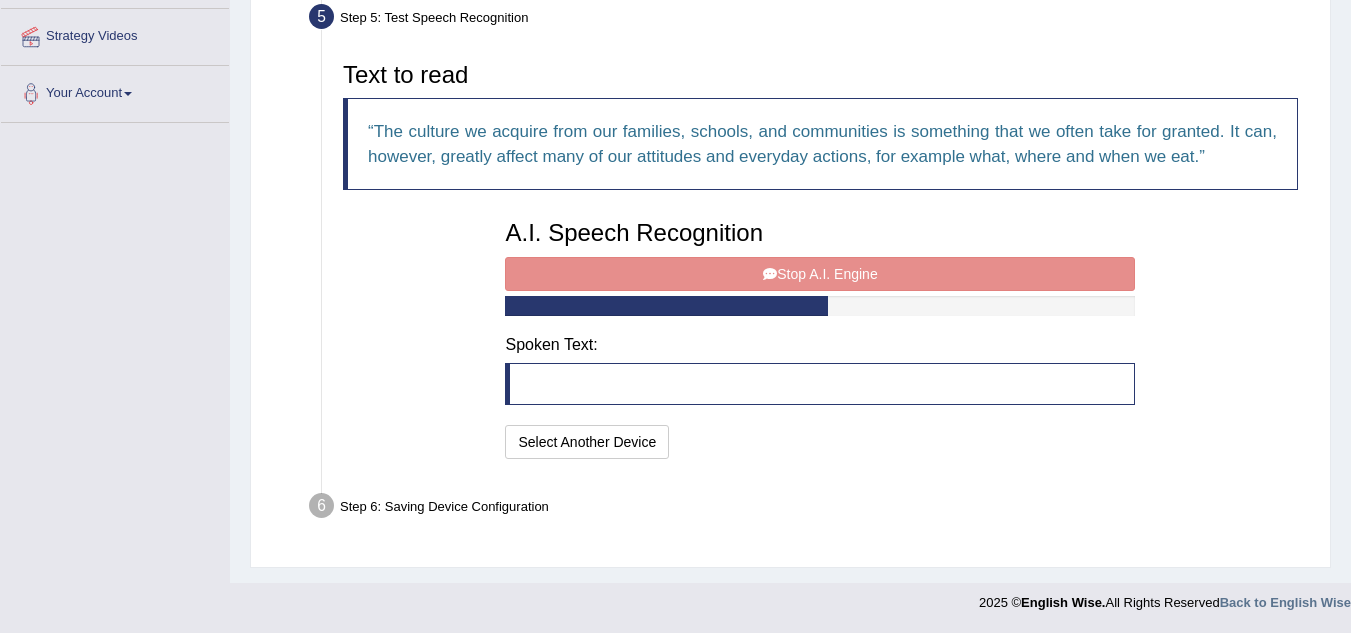 scroll, scrollTop: 449, scrollLeft: 0, axis: vertical 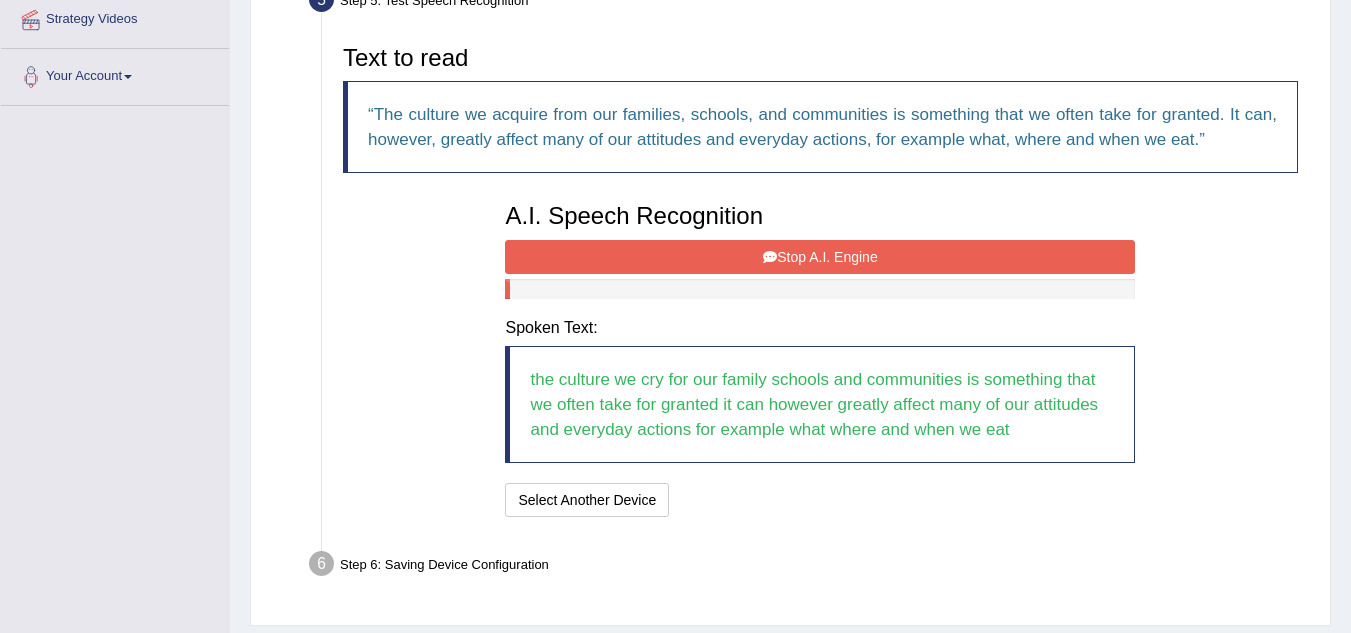 click on "Stop A.I. Engine" at bounding box center (820, 257) 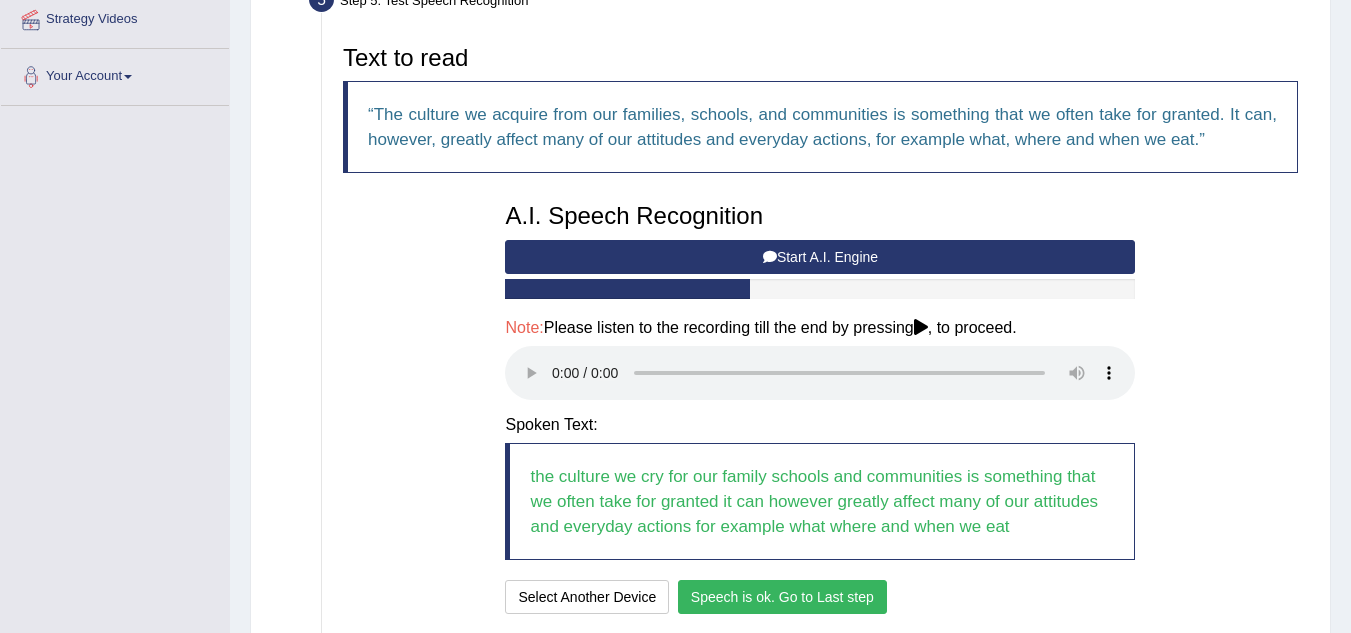 click on "Speech is ok. Go to Last step" at bounding box center [782, 597] 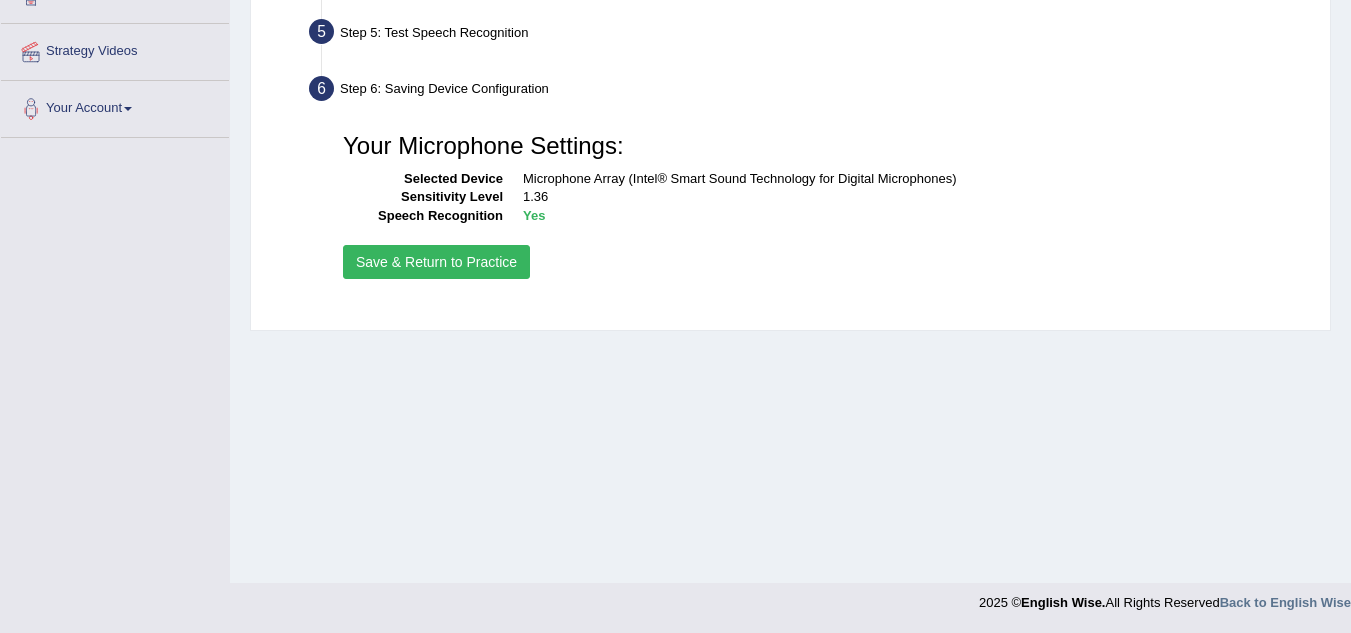 click on "Save & Return to Practice" at bounding box center (436, 262) 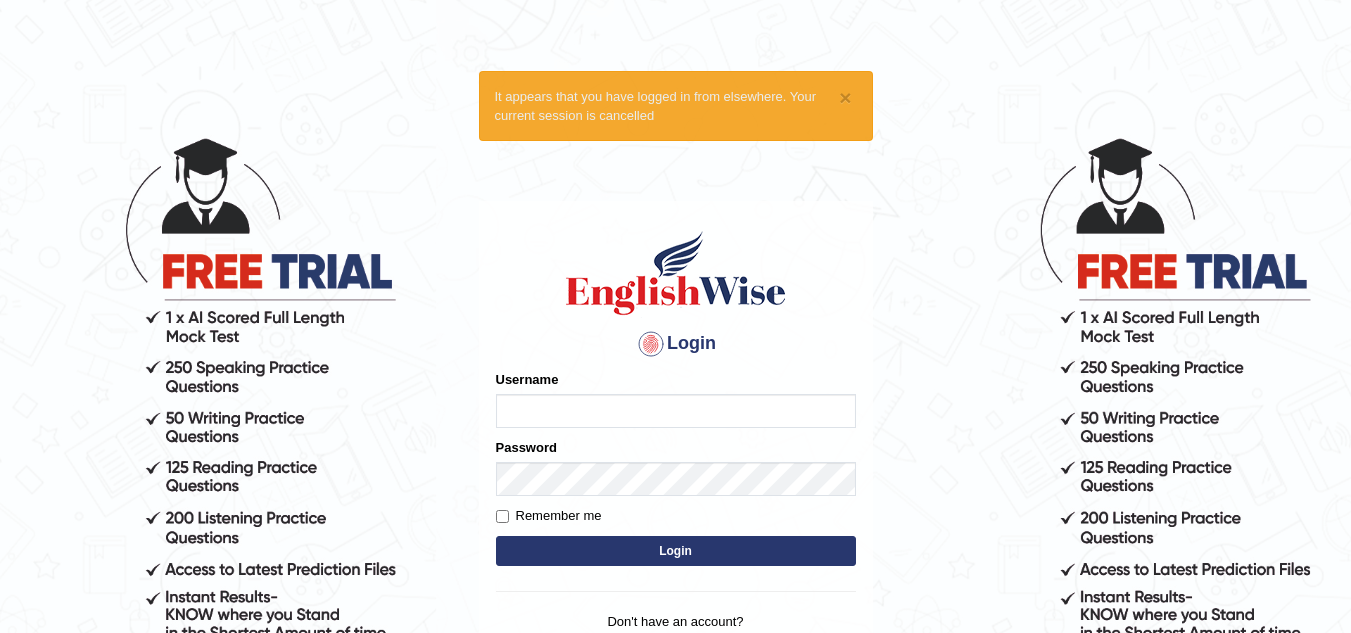 scroll, scrollTop: 0, scrollLeft: 0, axis: both 